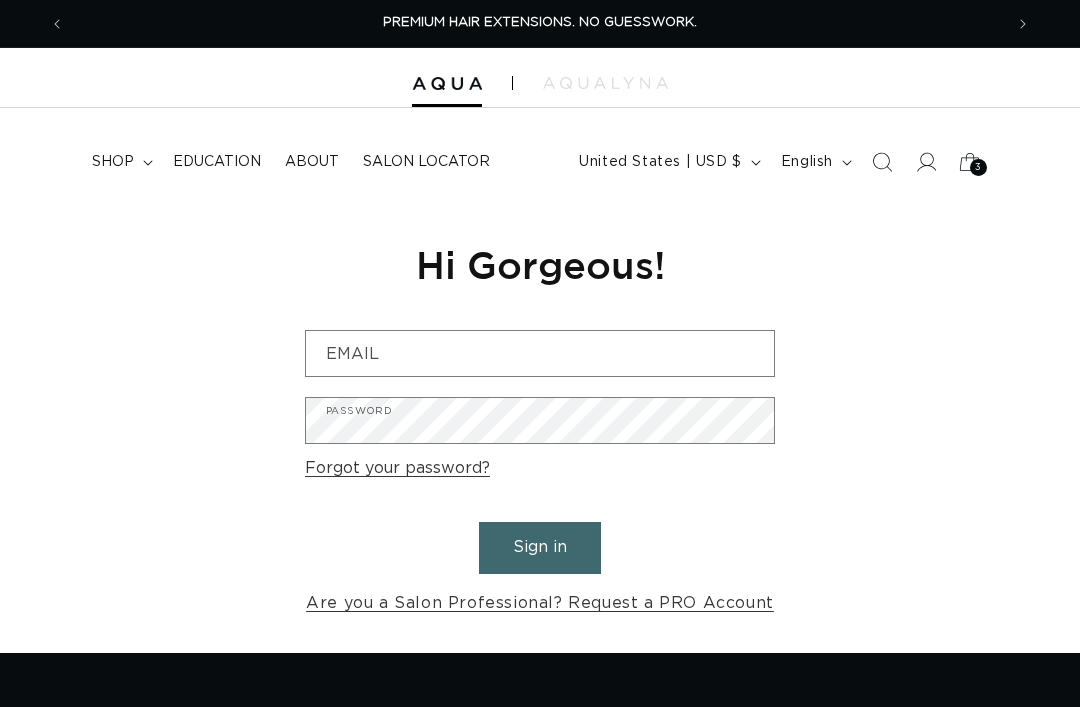scroll, scrollTop: 103, scrollLeft: 0, axis: vertical 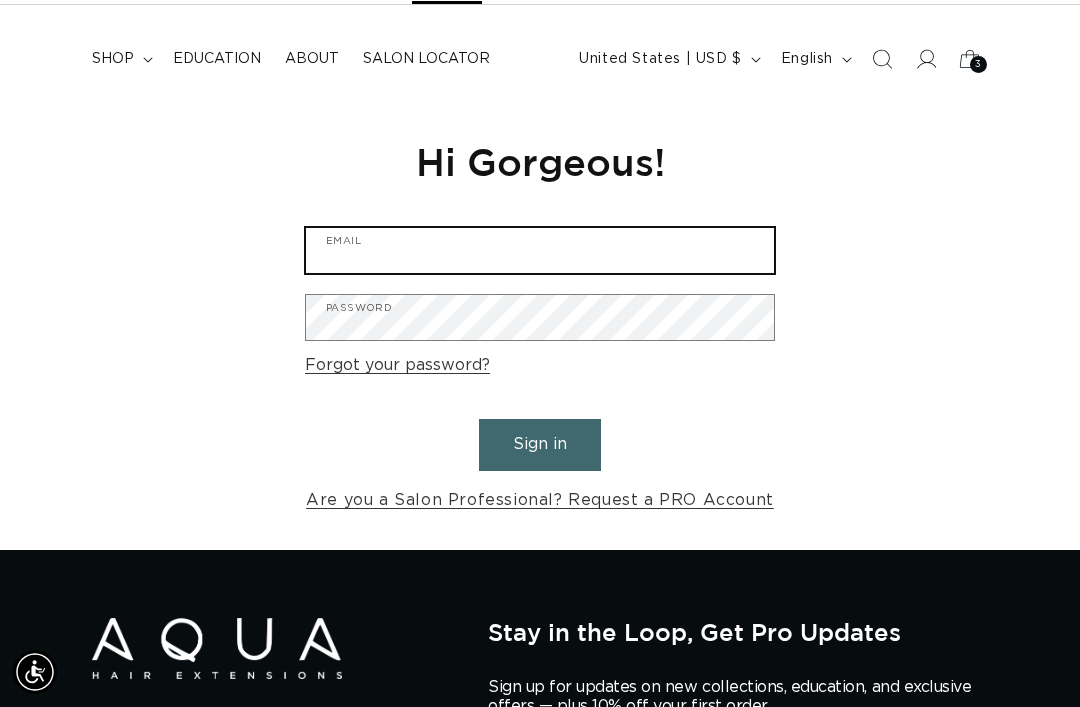 type on "[USERNAME]@[DOMAIN]" 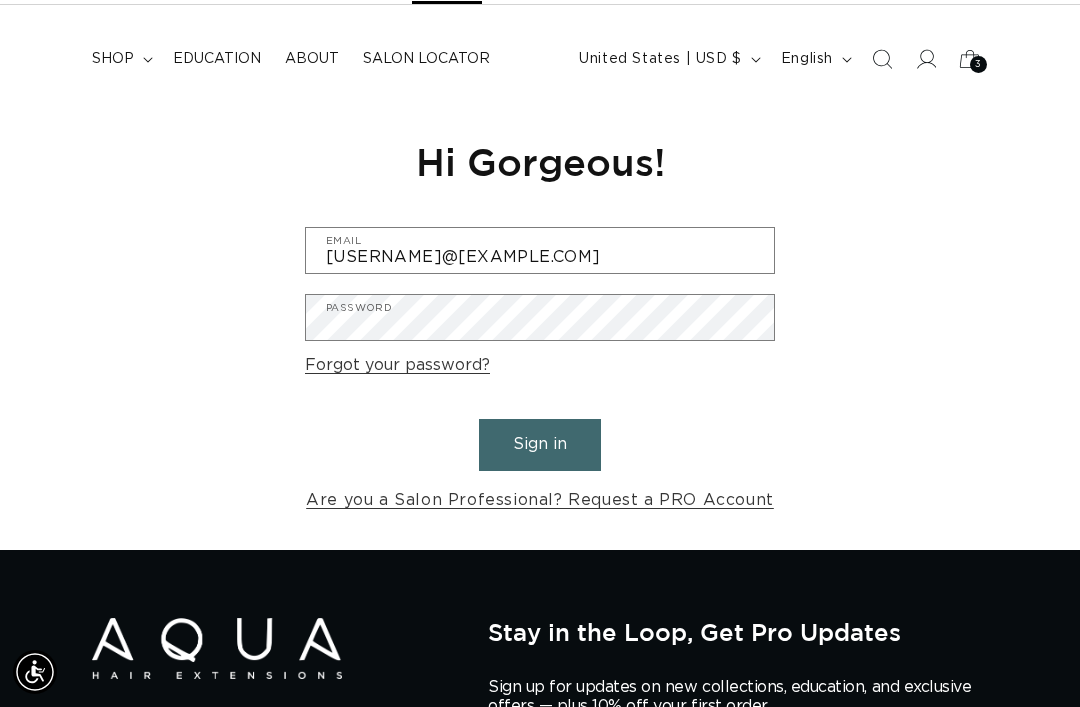 click on "Sign in" at bounding box center (540, 444) 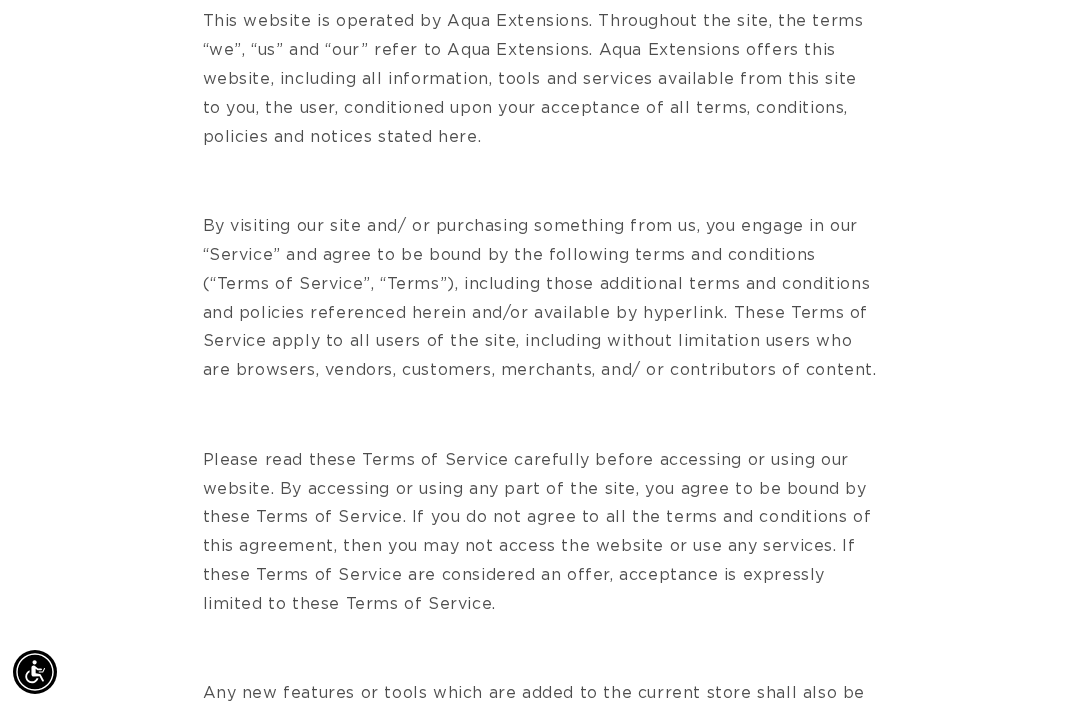 scroll, scrollTop: 778, scrollLeft: 0, axis: vertical 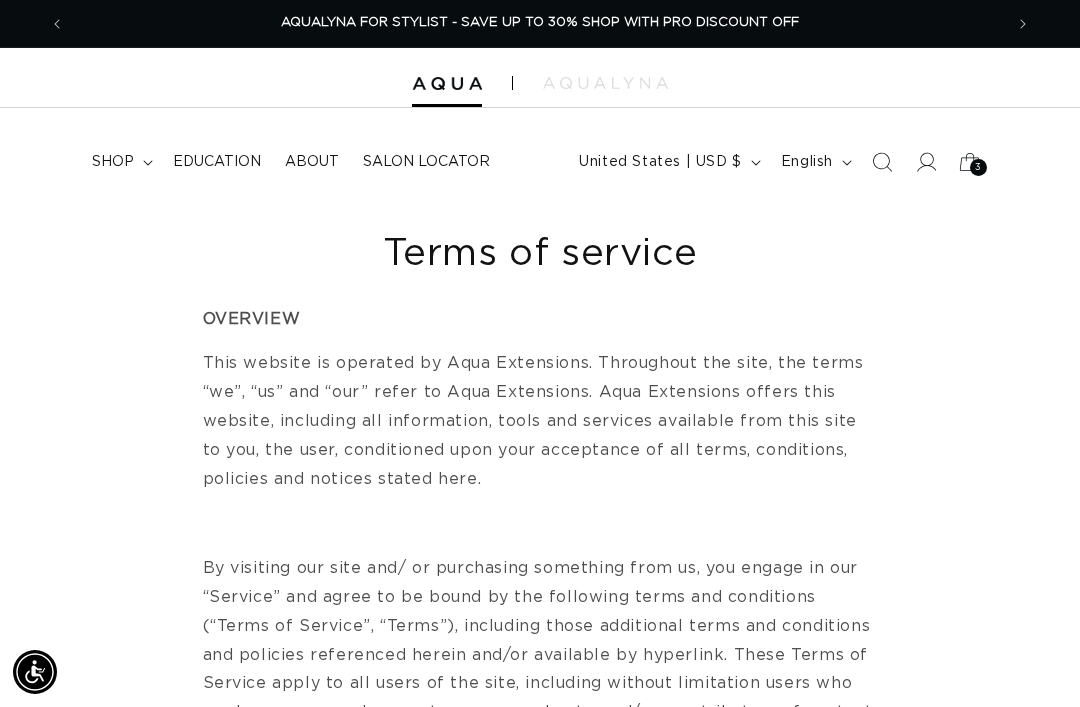 click on "shop" at bounding box center (120, 162) 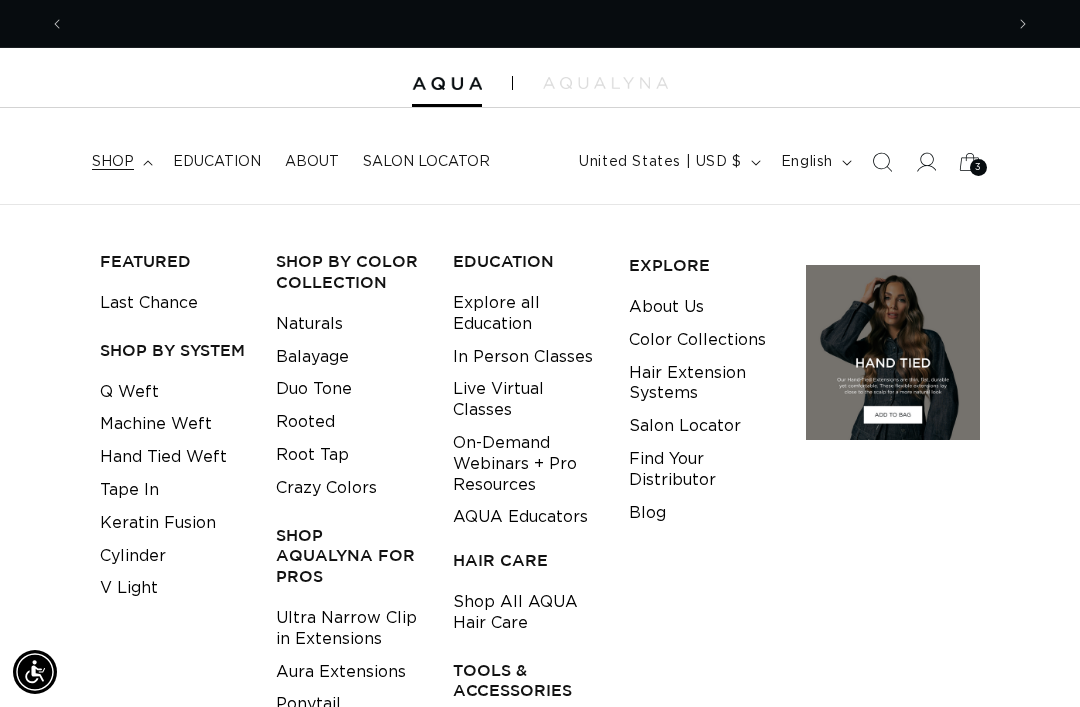 scroll, scrollTop: 0, scrollLeft: 0, axis: both 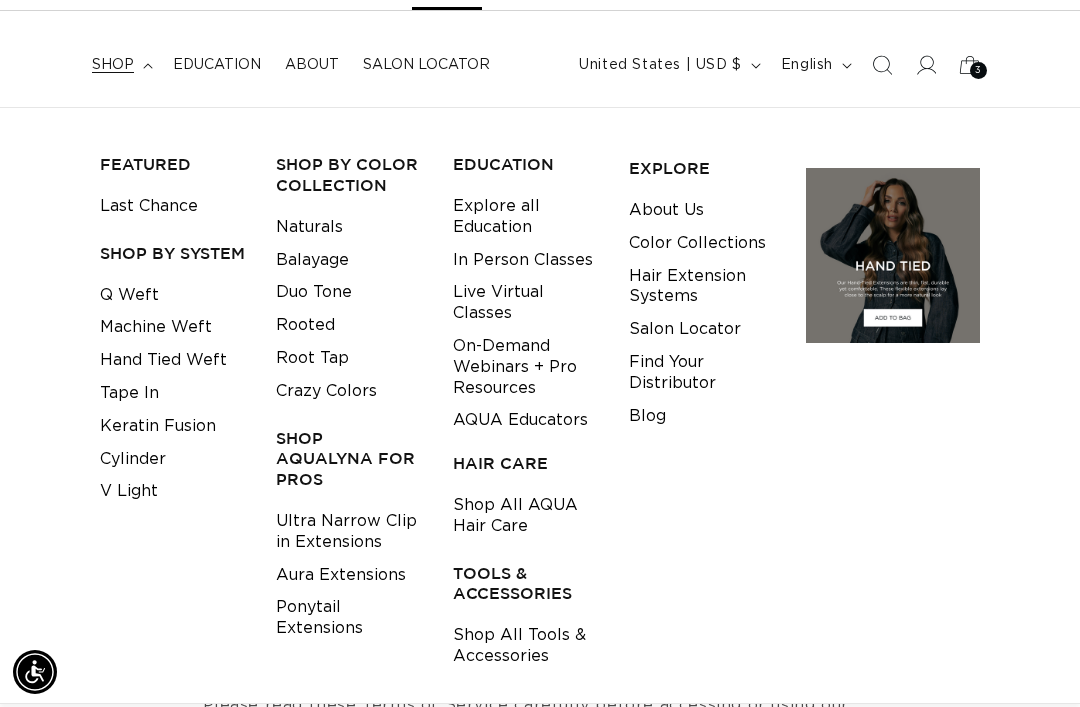 click on "Shop All Tools & Accessories" at bounding box center (525, 646) 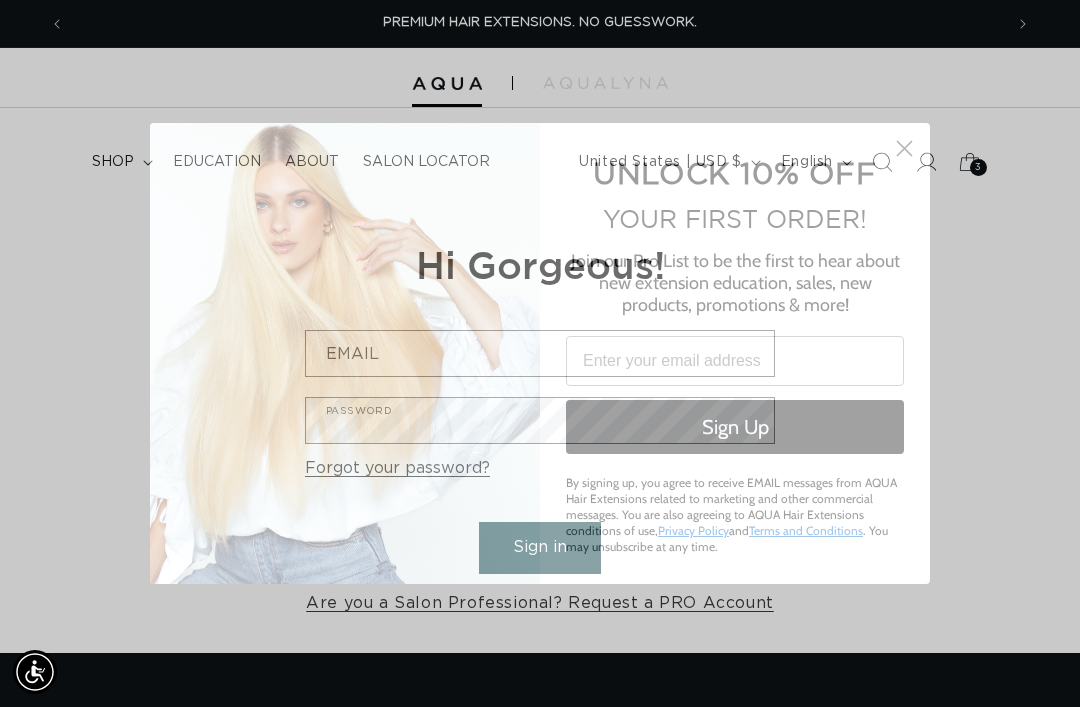 scroll, scrollTop: 0, scrollLeft: 0, axis: both 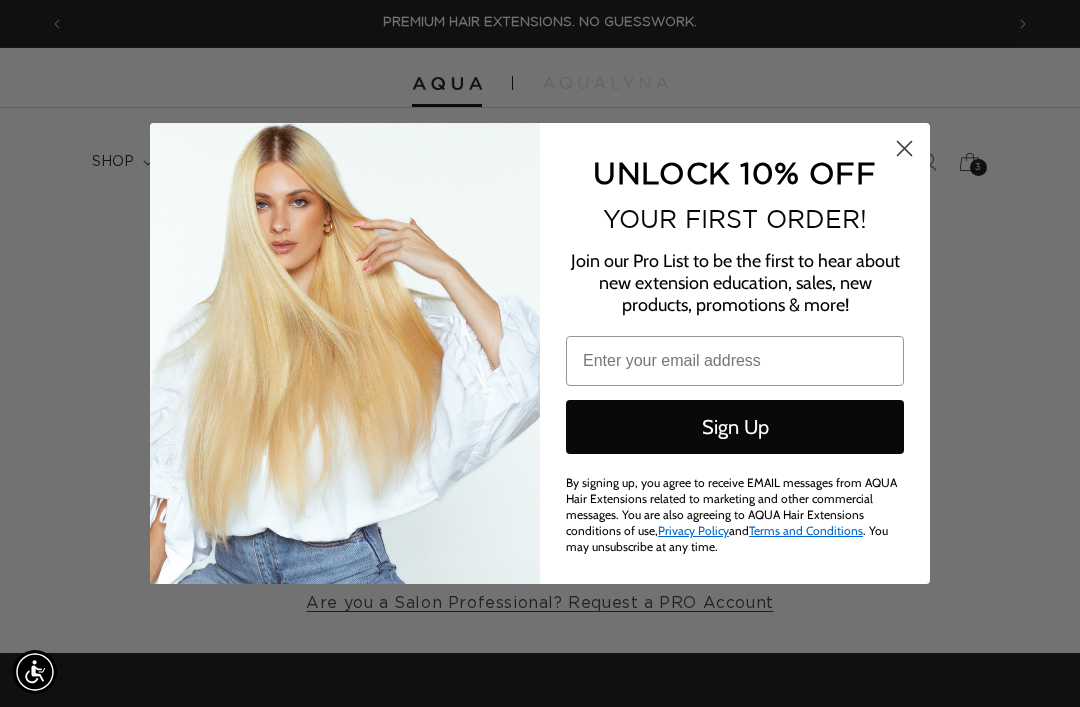 click 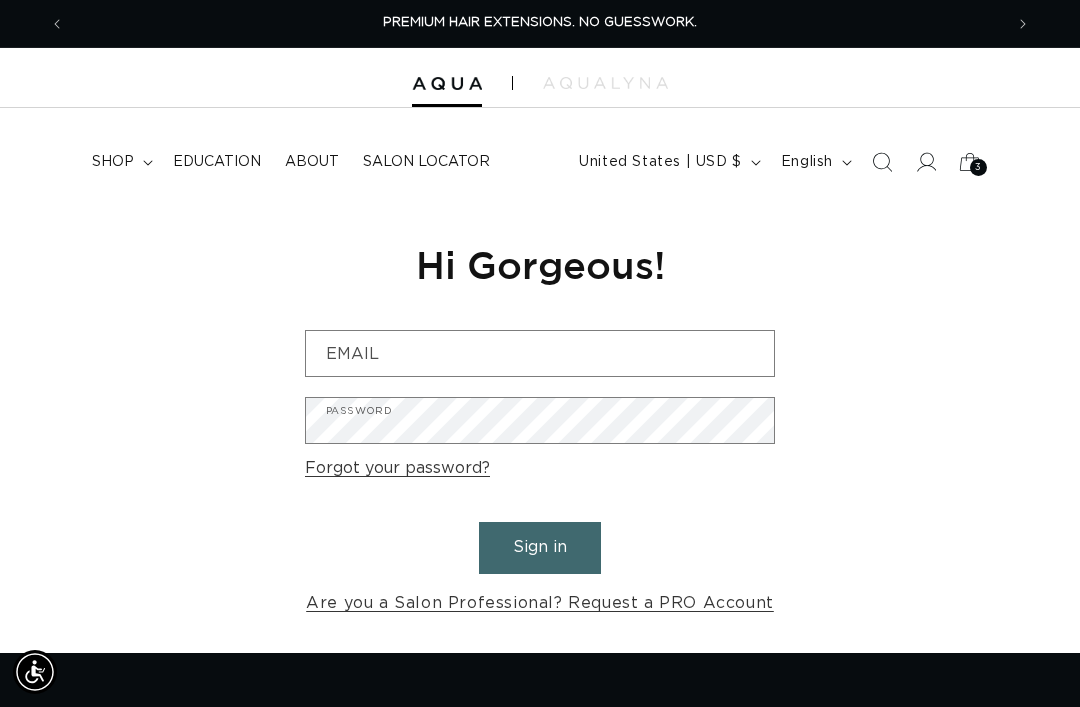 scroll, scrollTop: 0, scrollLeft: 938, axis: horizontal 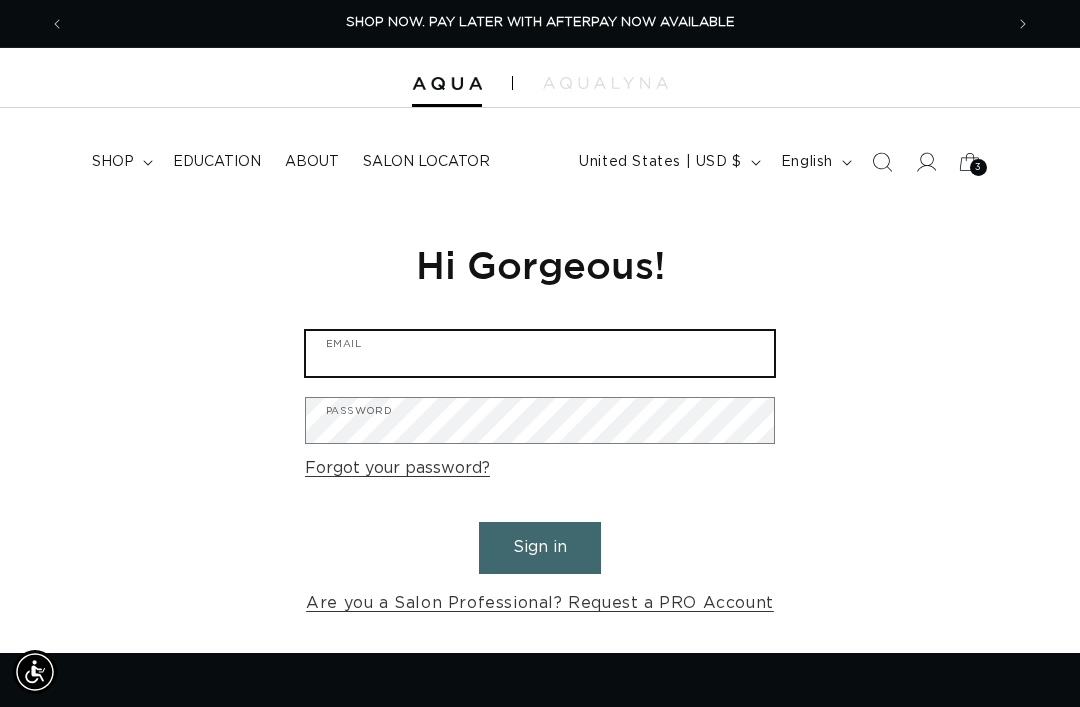 click on "Email" at bounding box center [540, 353] 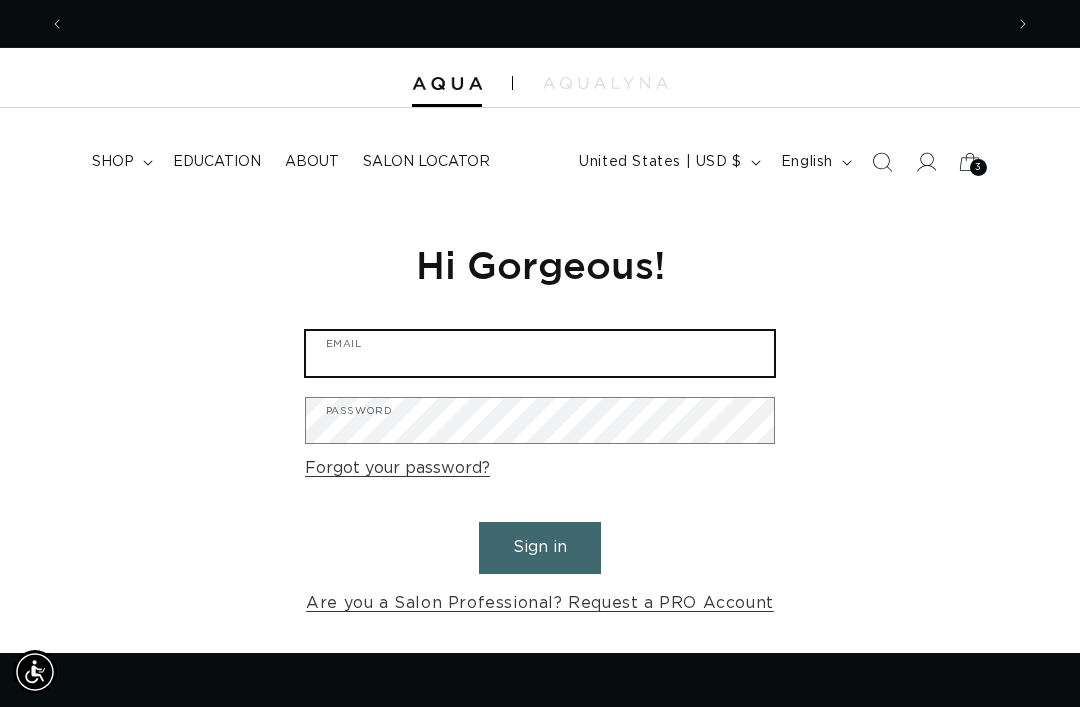 scroll, scrollTop: 0, scrollLeft: 1876, axis: horizontal 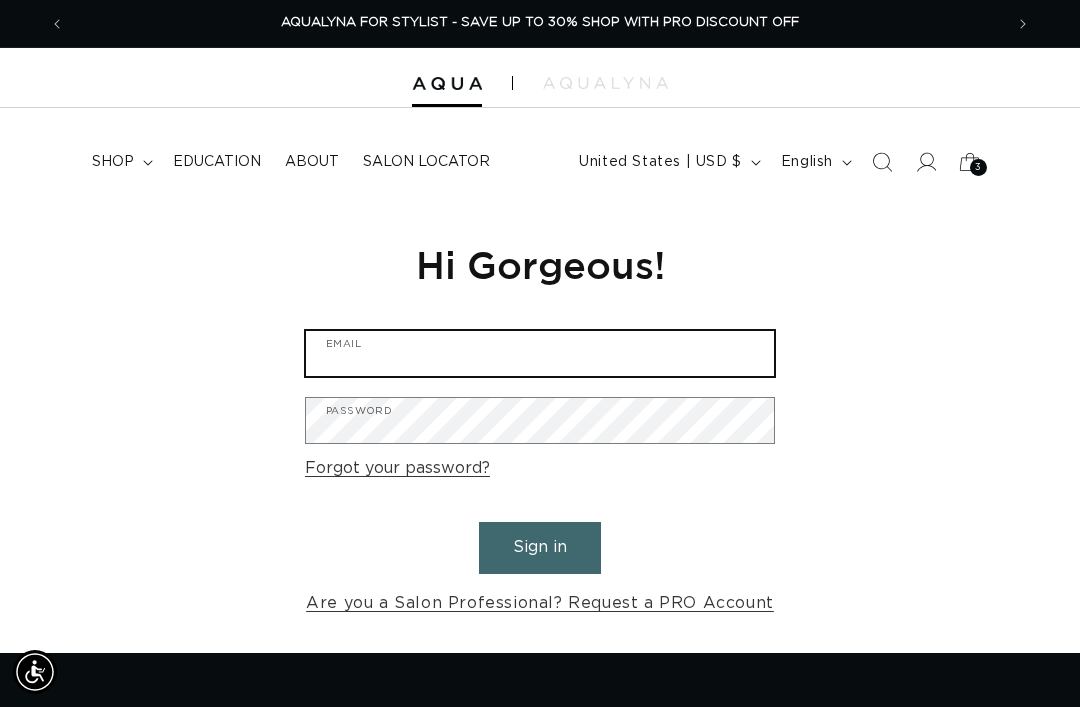 type on "johannaclendenning@yahoo.com" 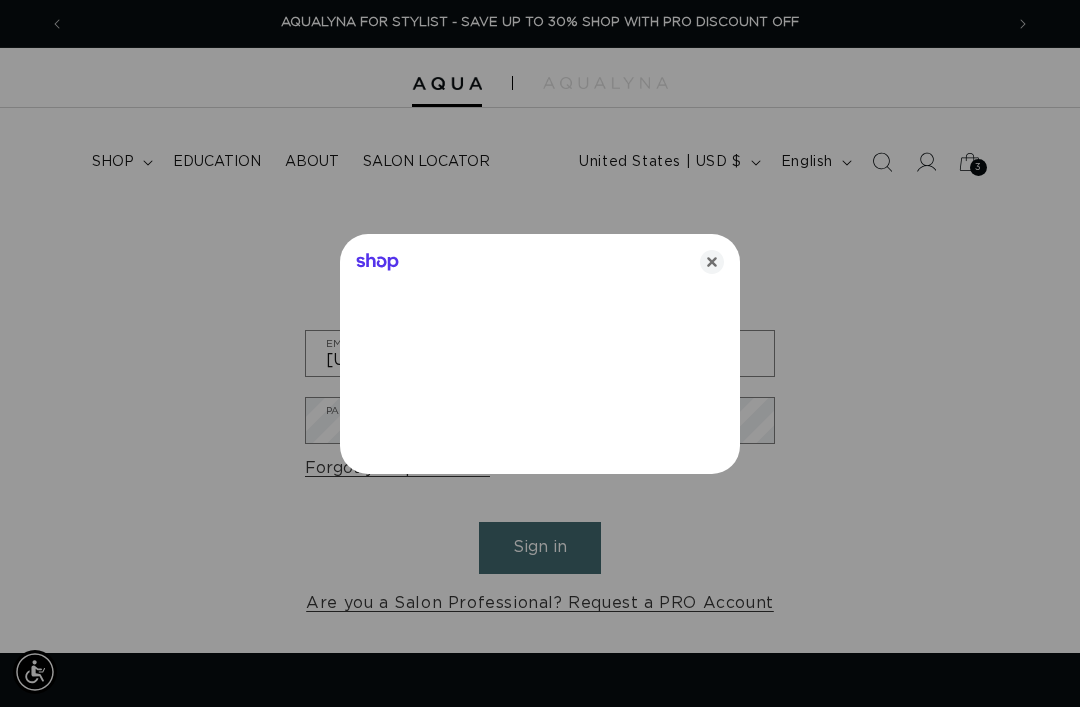 click at bounding box center [540, 353] 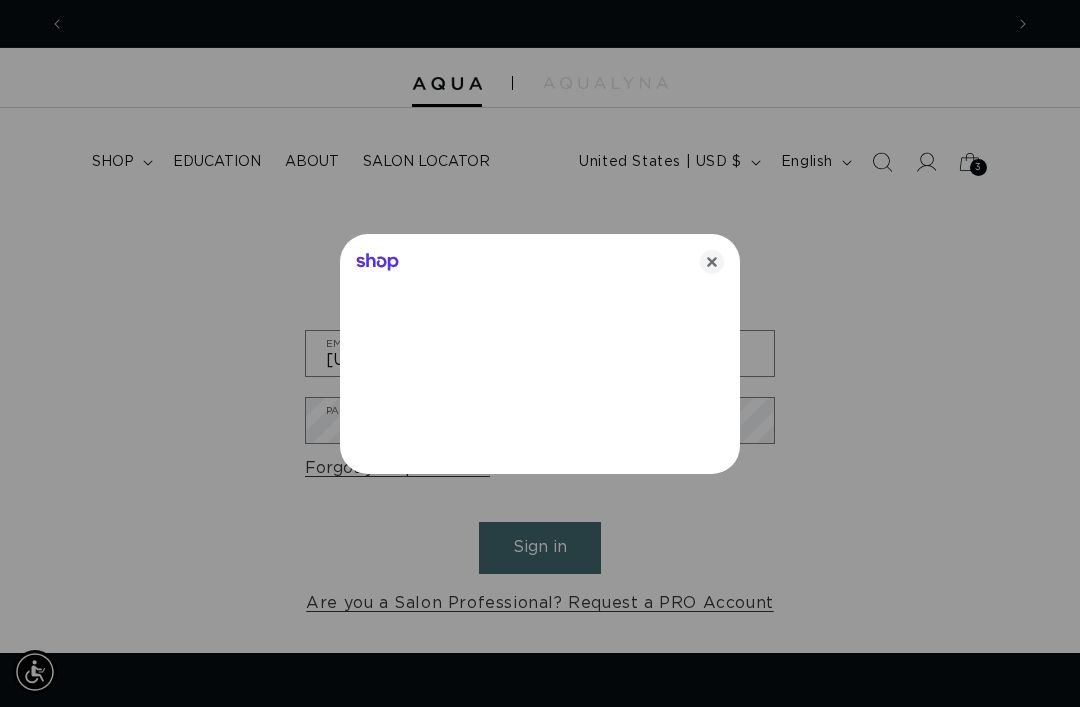 scroll, scrollTop: 0, scrollLeft: 0, axis: both 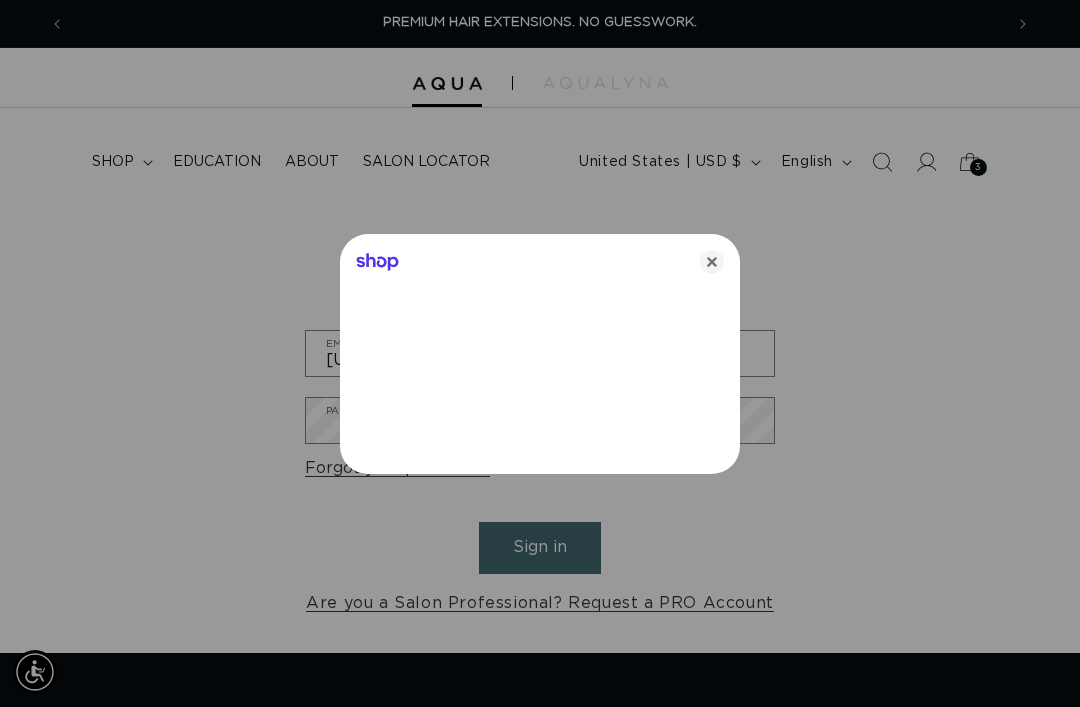 click 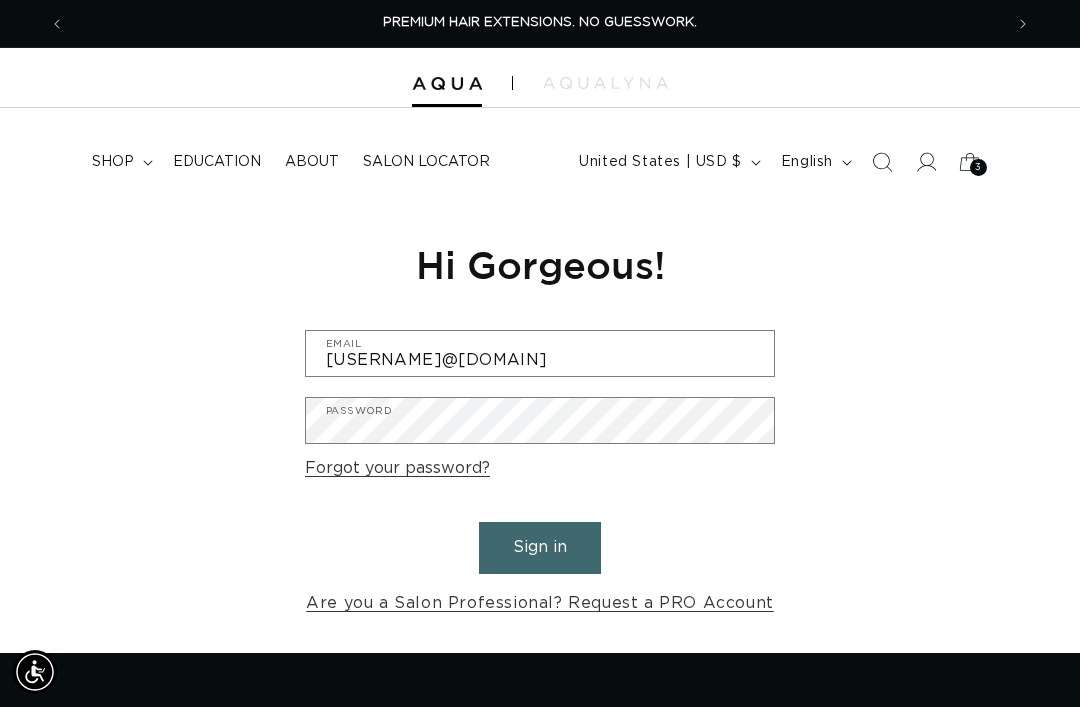 click on "Sign in" at bounding box center [540, 547] 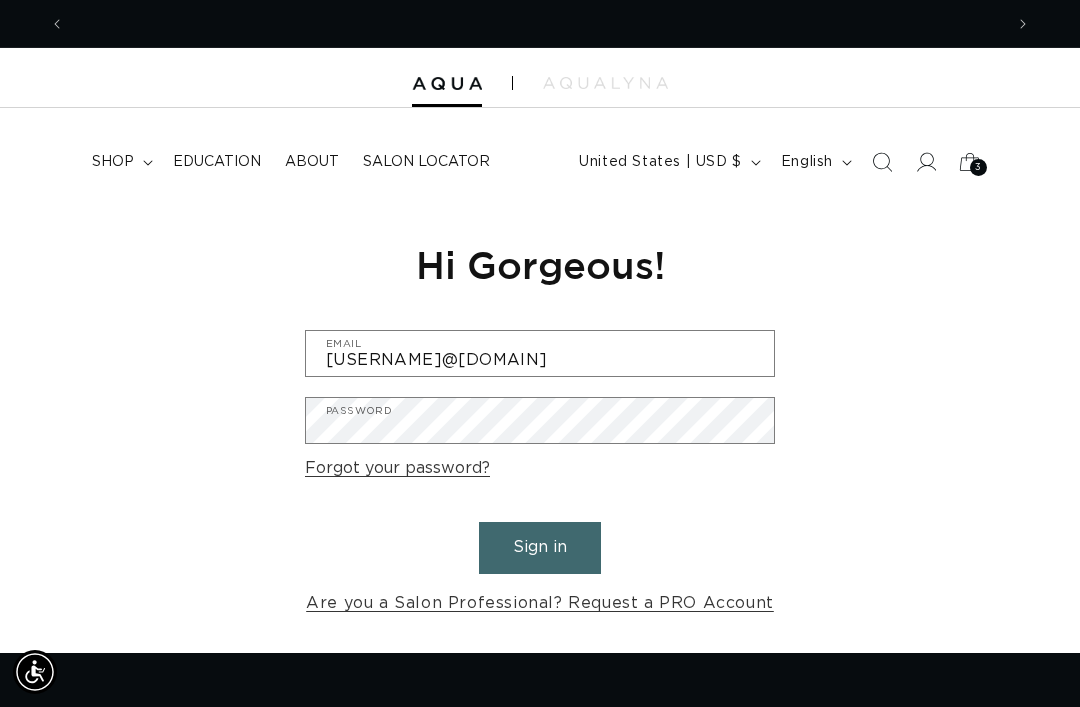 scroll, scrollTop: 0, scrollLeft: 0, axis: both 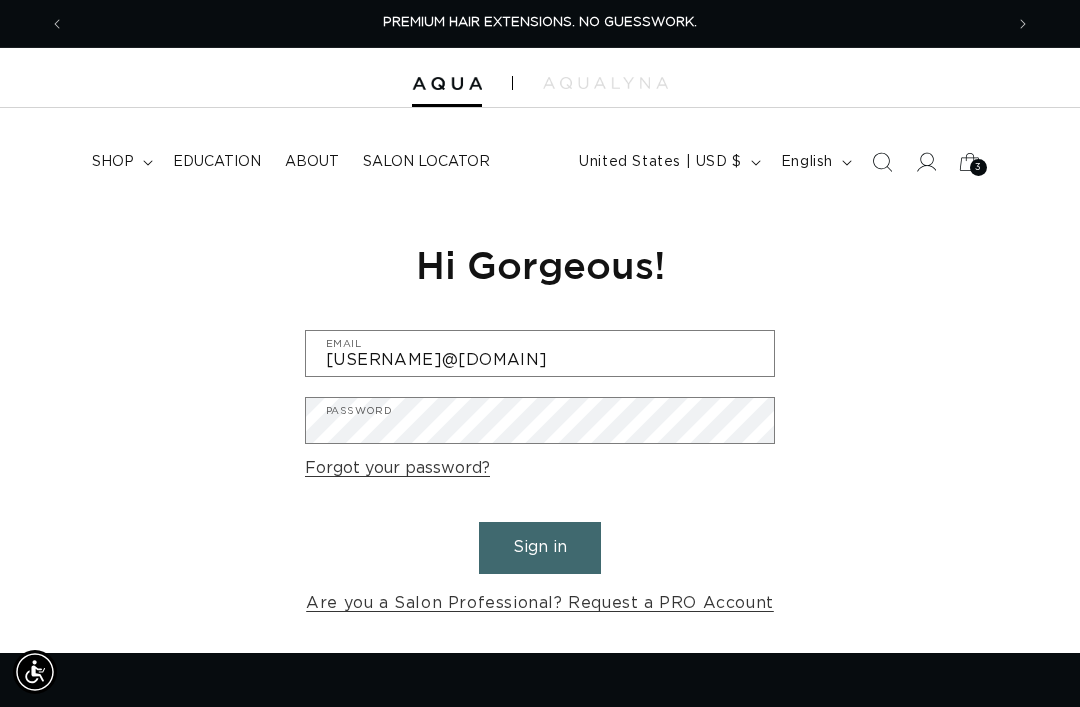 click on "Sign in" at bounding box center (540, 547) 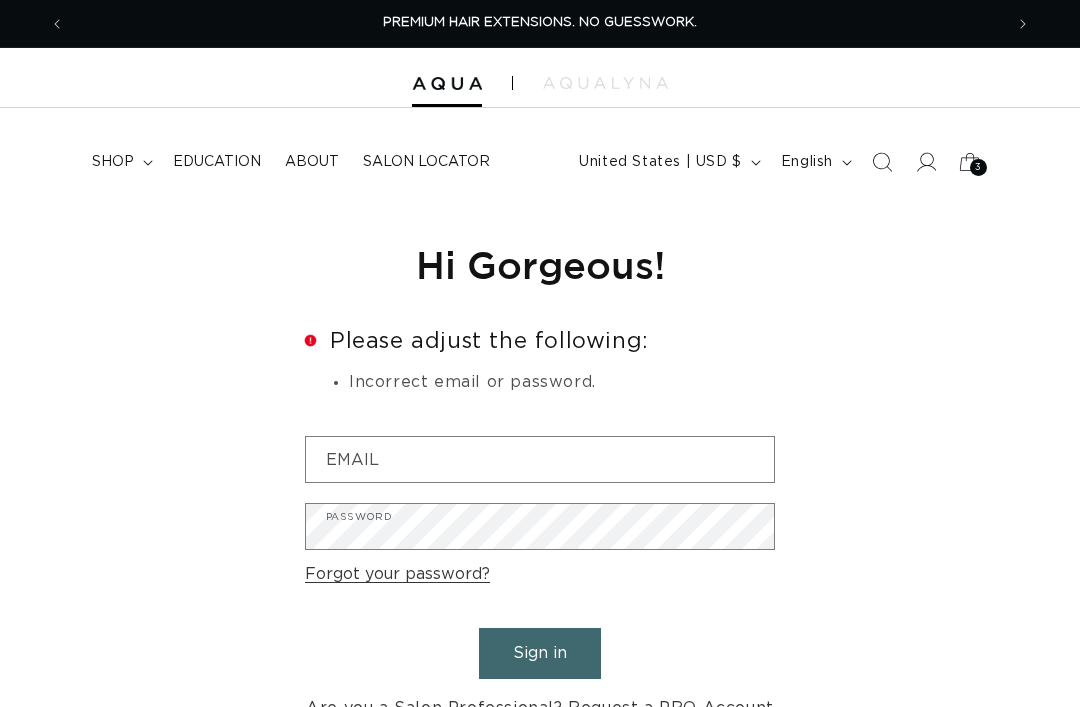 scroll, scrollTop: 0, scrollLeft: 0, axis: both 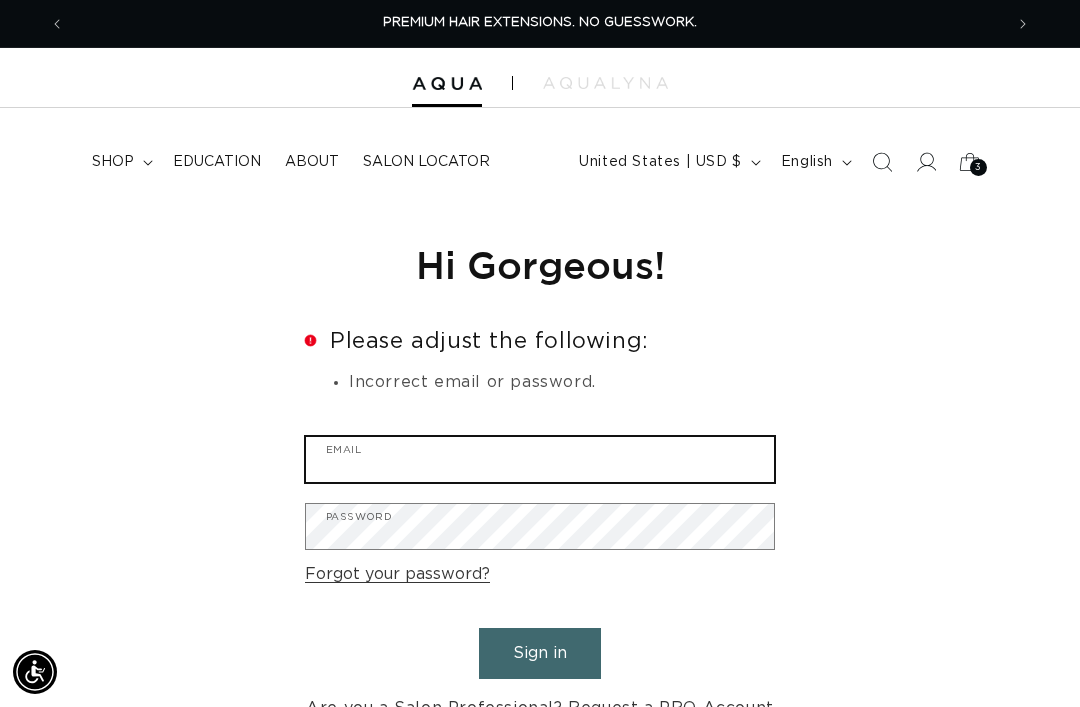 type on "[USERNAME]@[DOMAIN]" 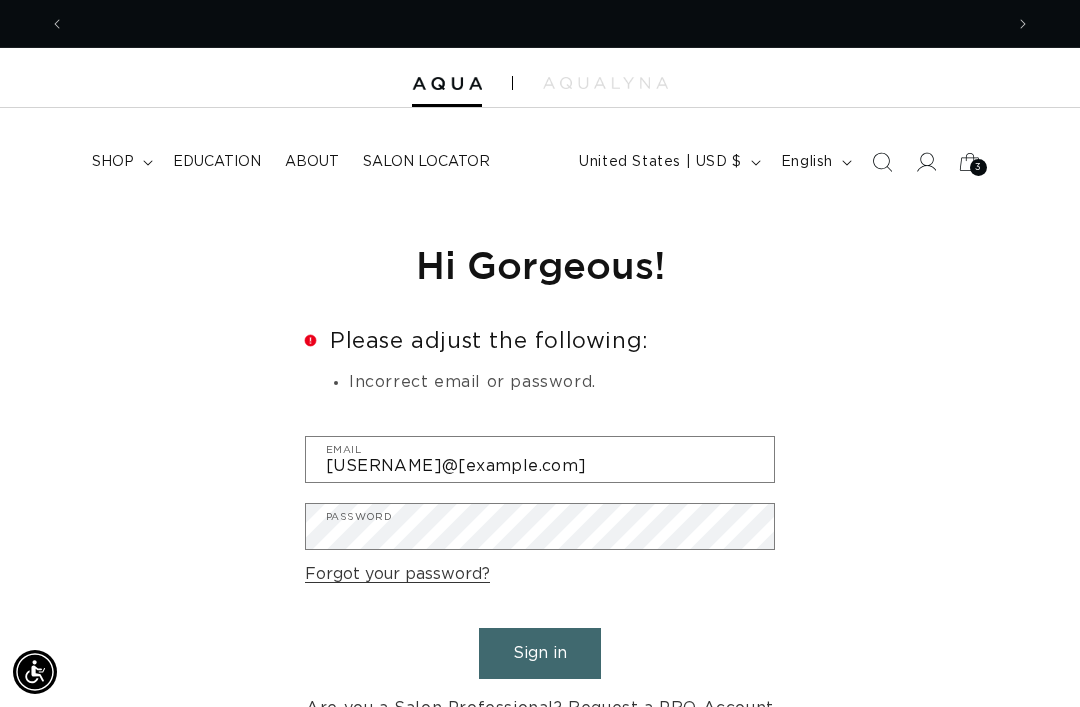 scroll, scrollTop: 0, scrollLeft: 938, axis: horizontal 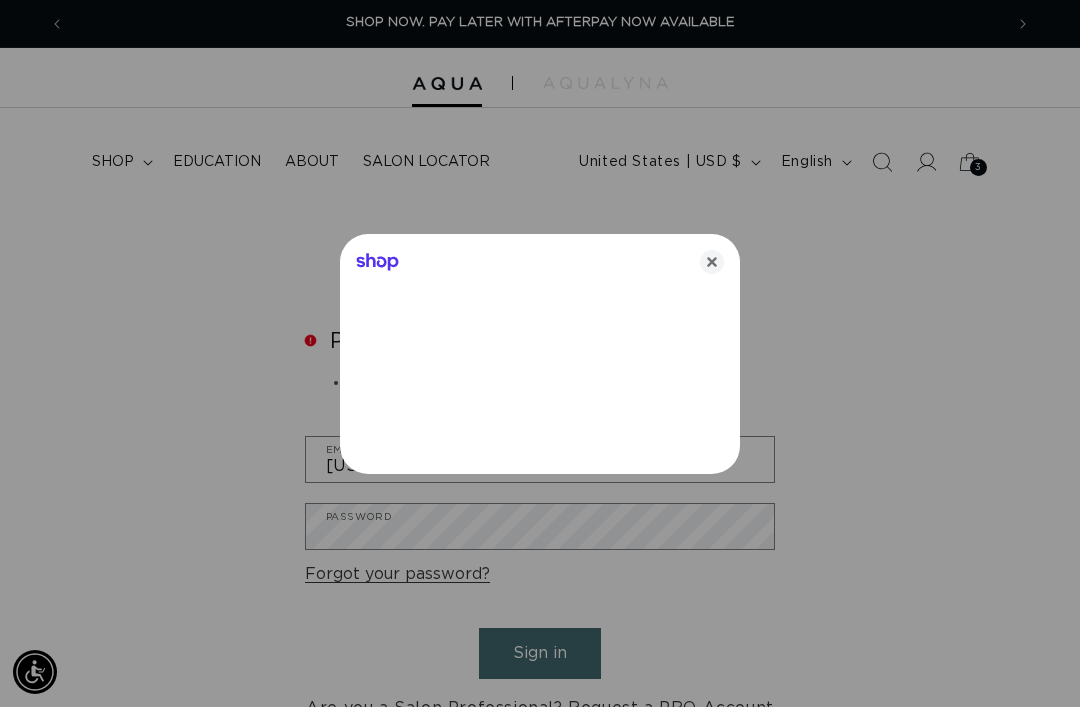 click 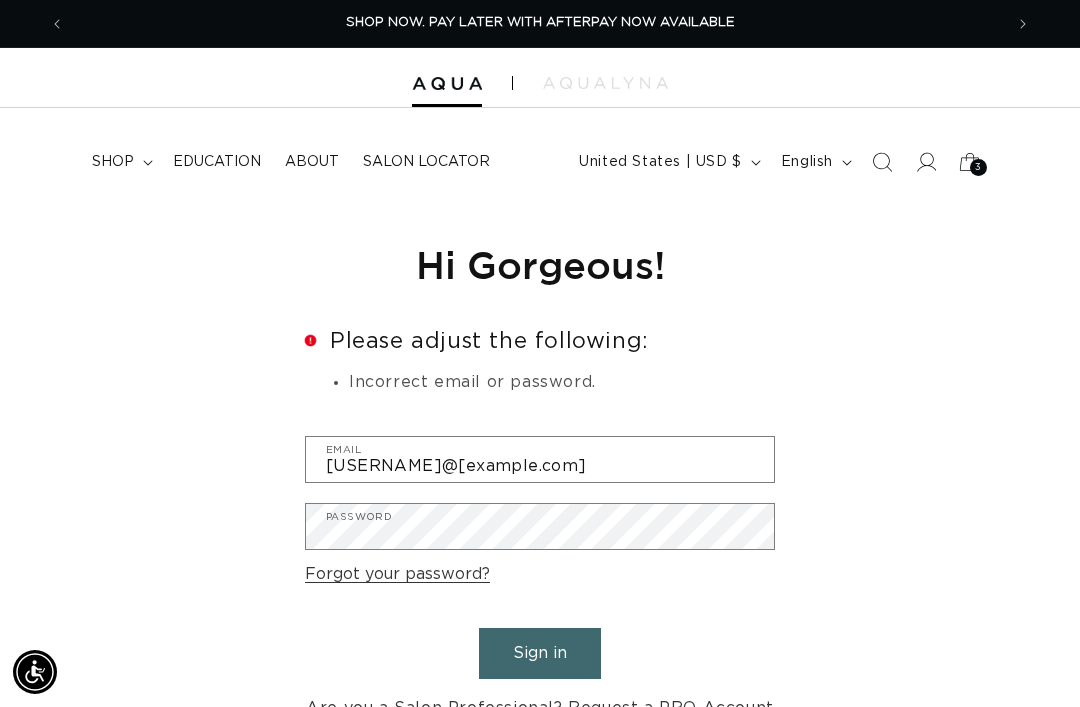 click on "Sign in" at bounding box center (540, 653) 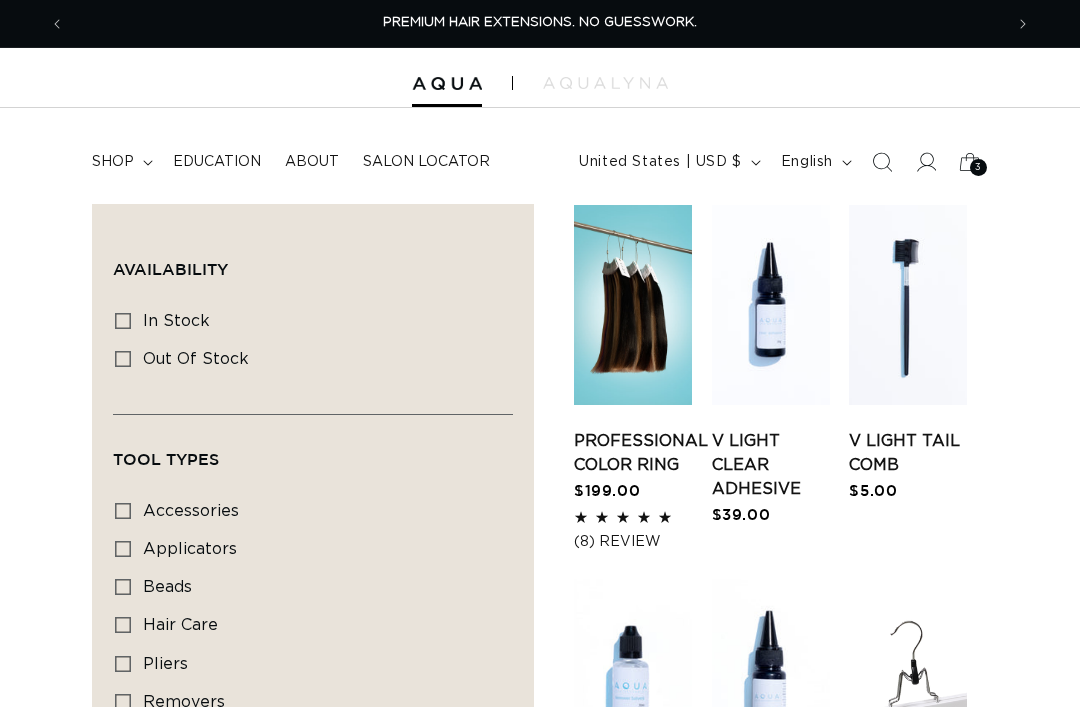 scroll, scrollTop: 0, scrollLeft: 0, axis: both 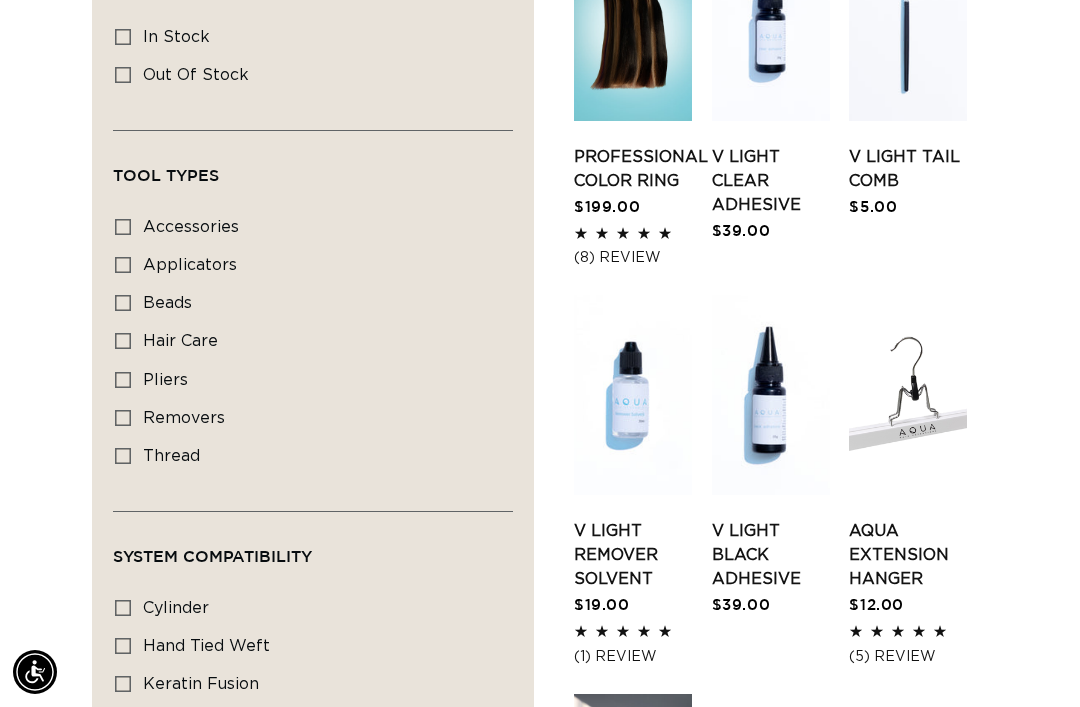 click on "Filter:
Availability
(0)
Availability
In stock
In stock (41 products)
Out of stock
Out of stock (2 products)" at bounding box center (540, 1104) 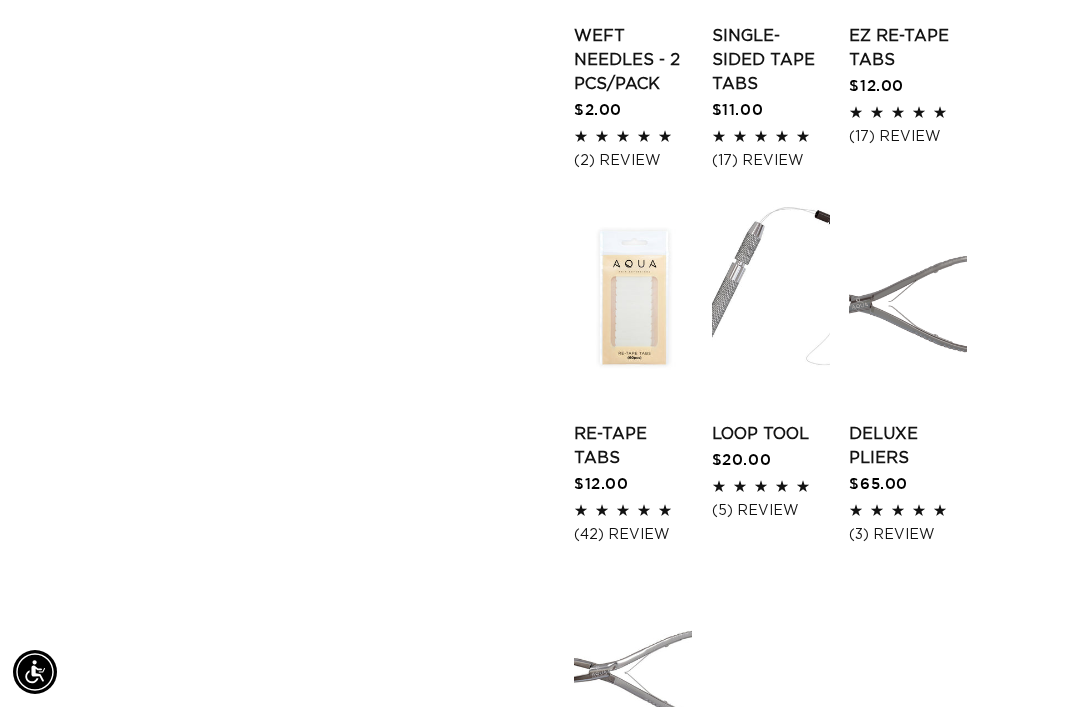 scroll, scrollTop: 1585, scrollLeft: 0, axis: vertical 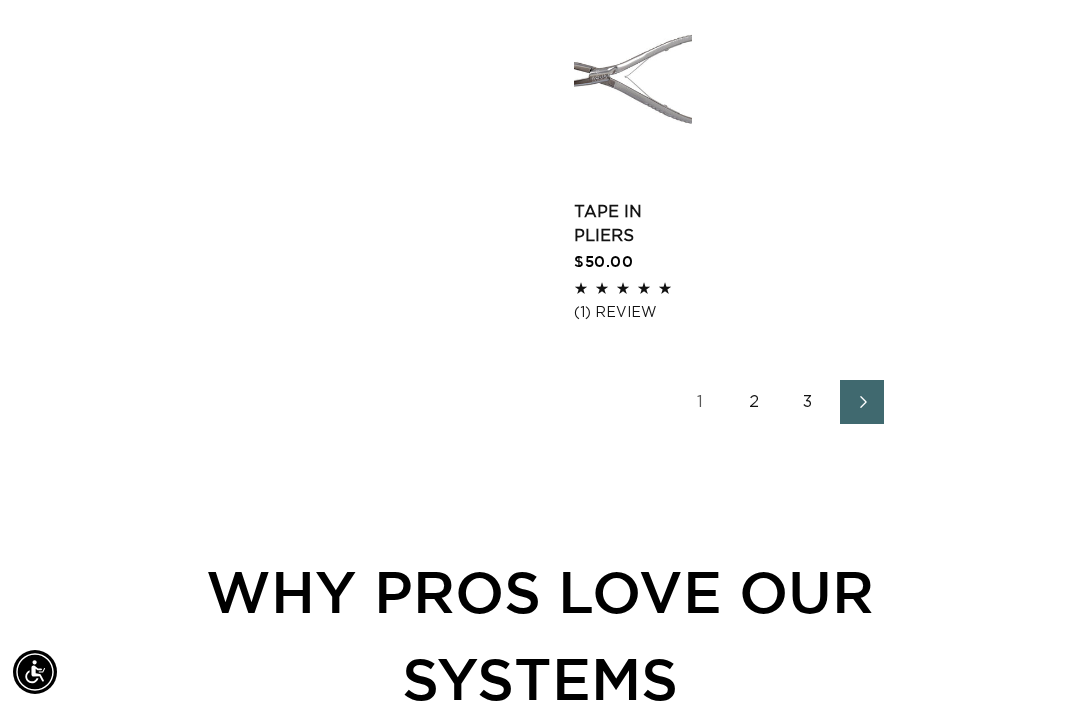 click 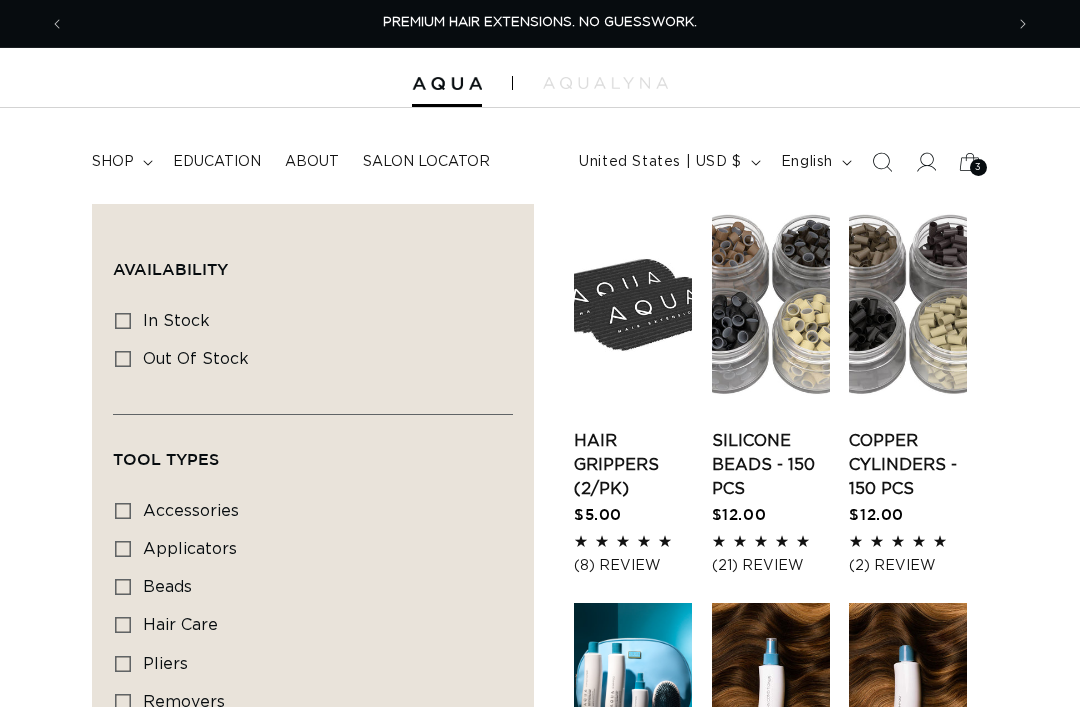 scroll, scrollTop: 0, scrollLeft: 0, axis: both 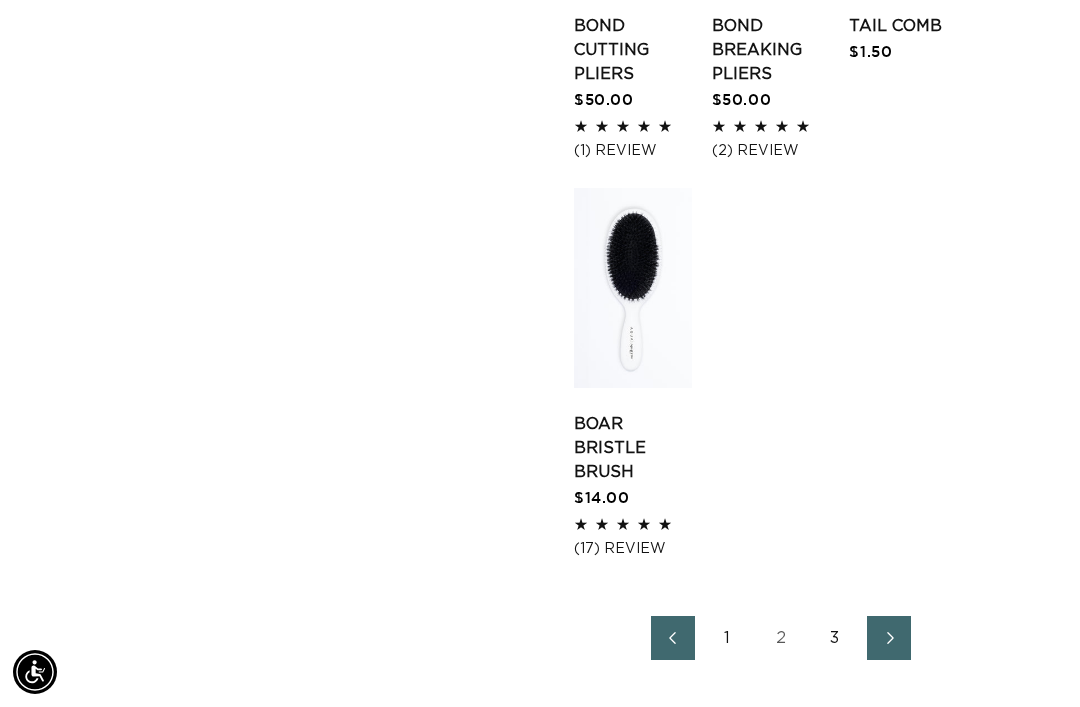 click on "Boar Bristle Brush" at bounding box center [633, 448] 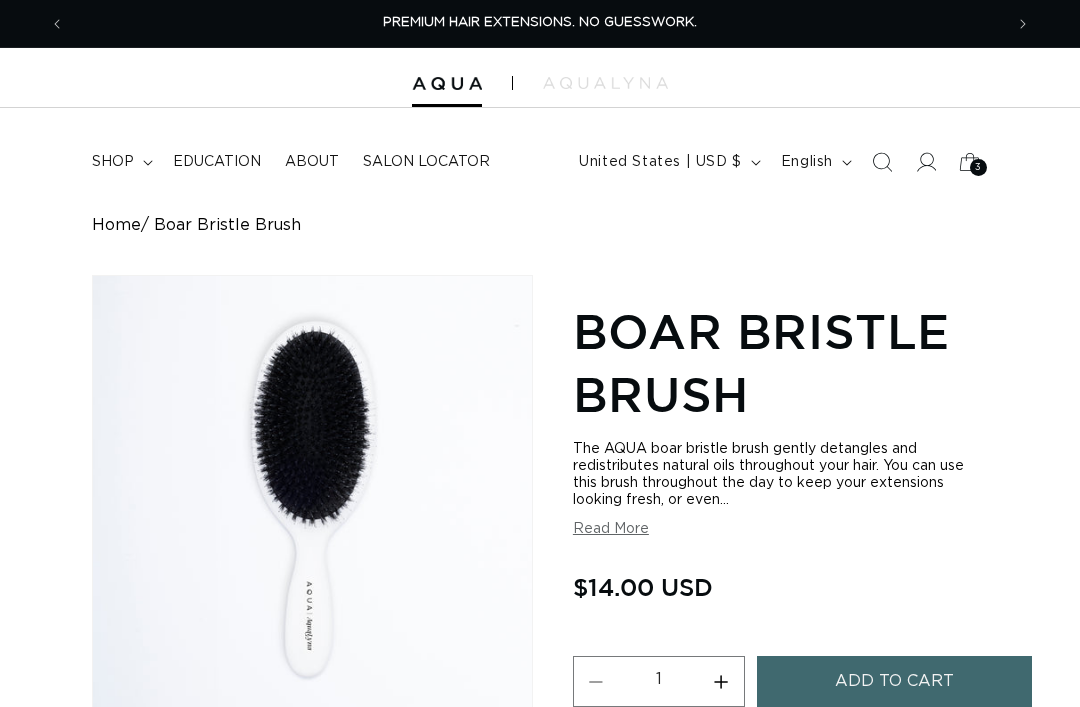 scroll, scrollTop: 0, scrollLeft: 0, axis: both 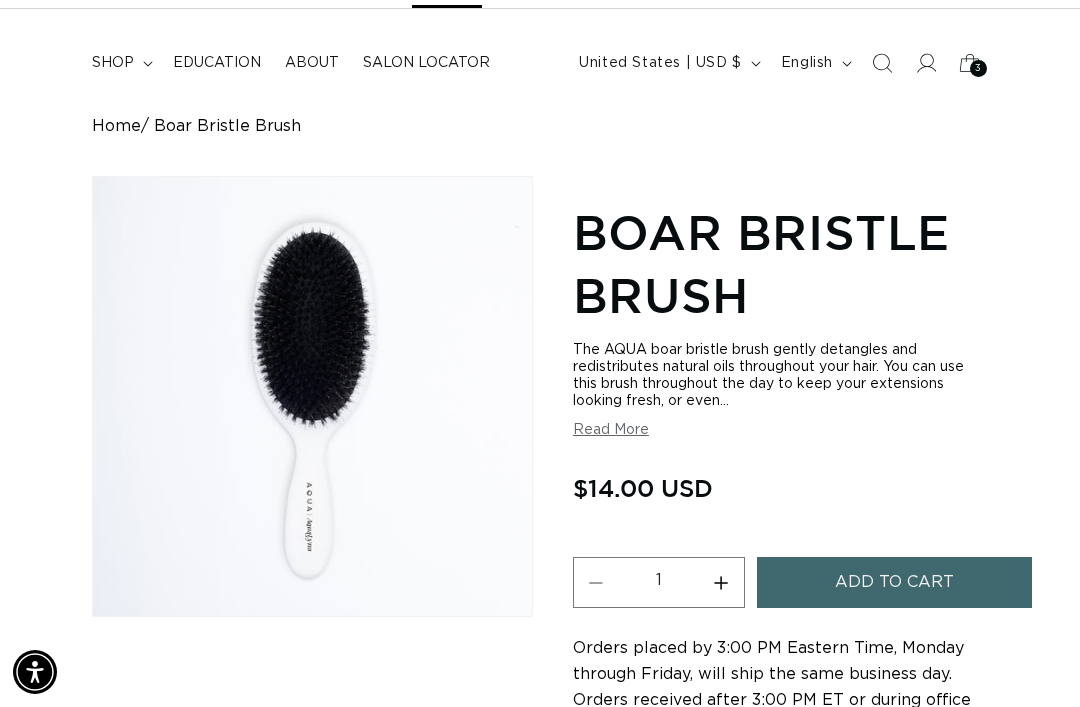 click on "Increase quantity for Boar Bristle Brush" at bounding box center [721, 582] 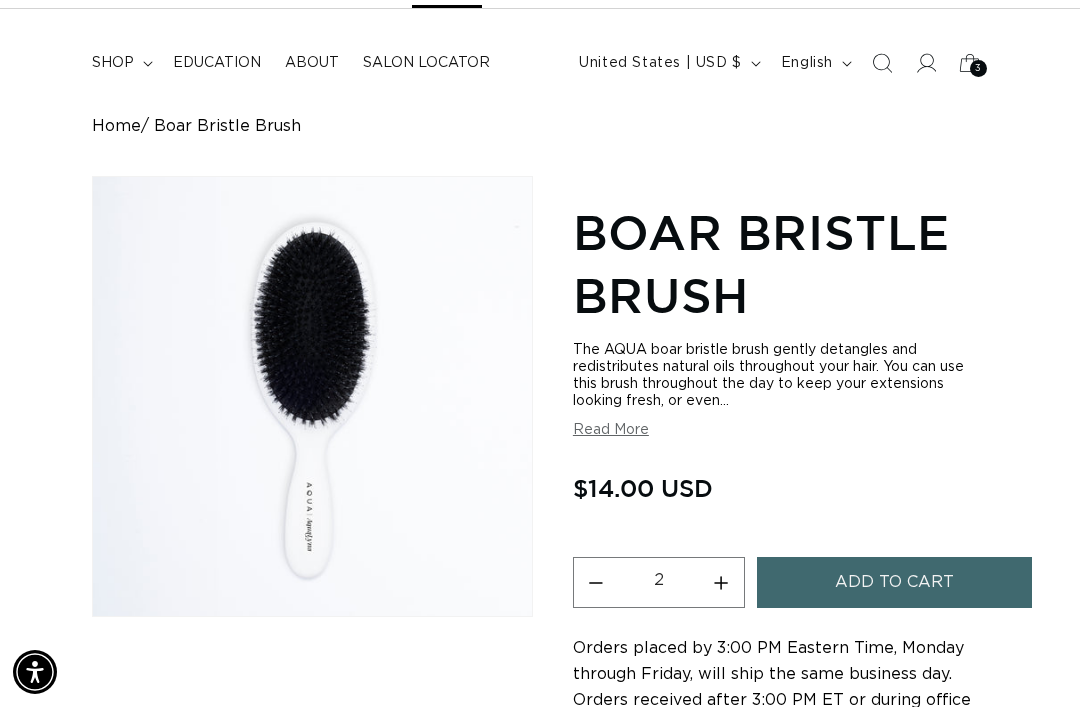 click on "Increase quantity for Boar Bristle Brush" at bounding box center [721, 582] 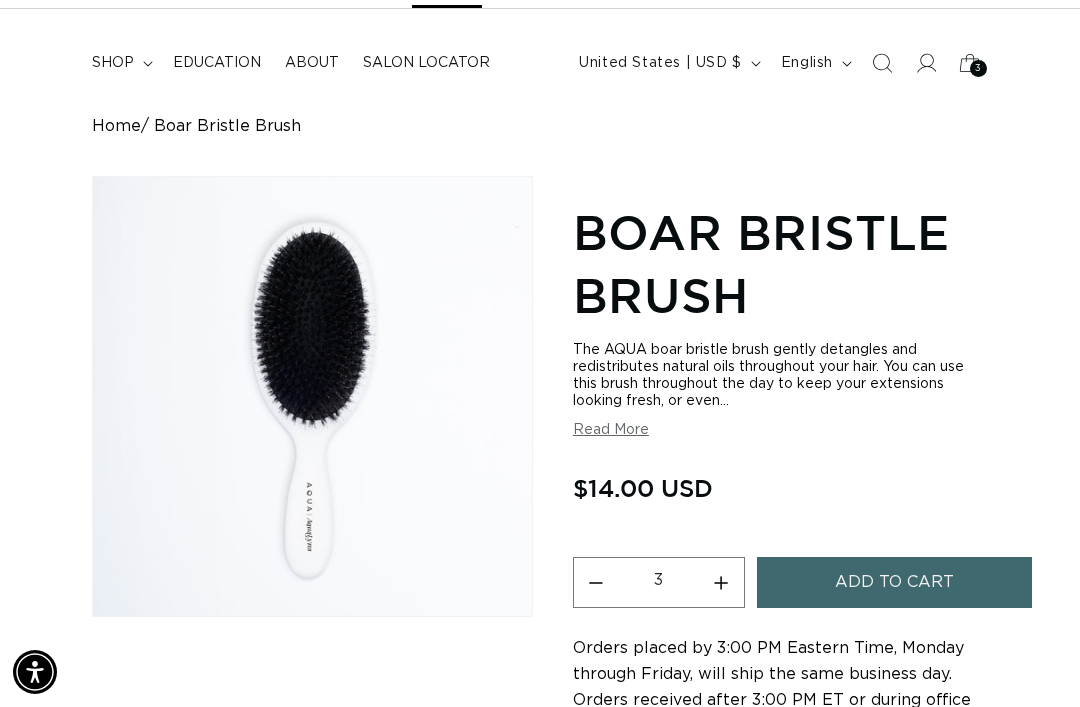 click on "Increase quantity for Boar Bristle Brush" at bounding box center [721, 582] 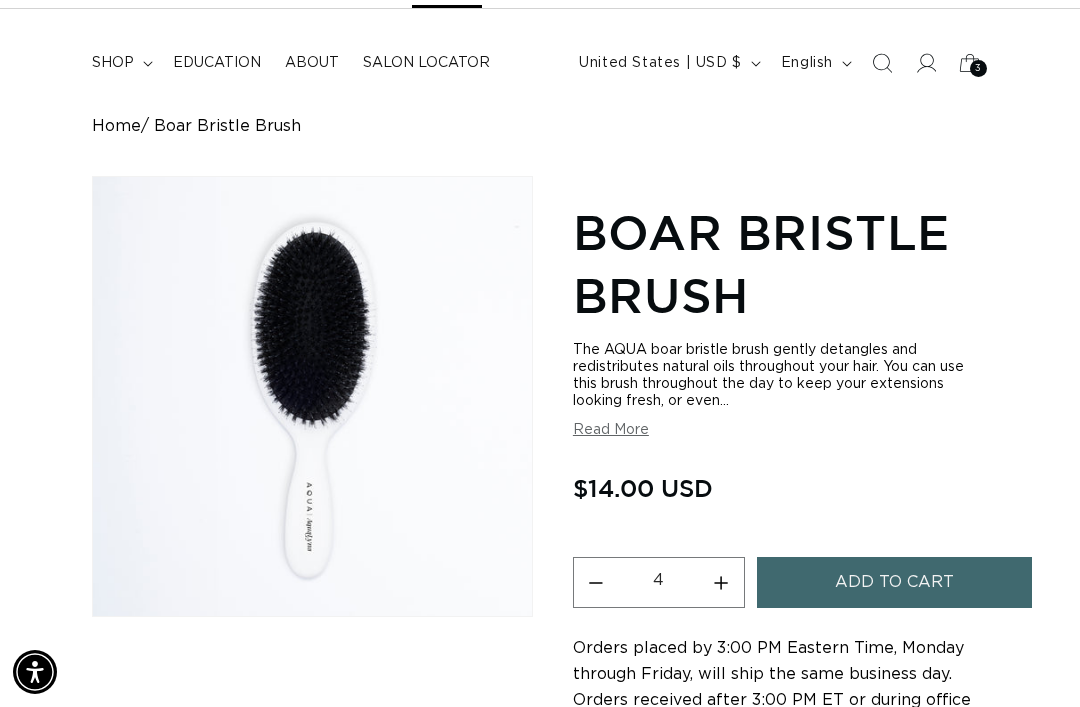 click on "Increase quantity for Boar Bristle Brush" at bounding box center [721, 582] 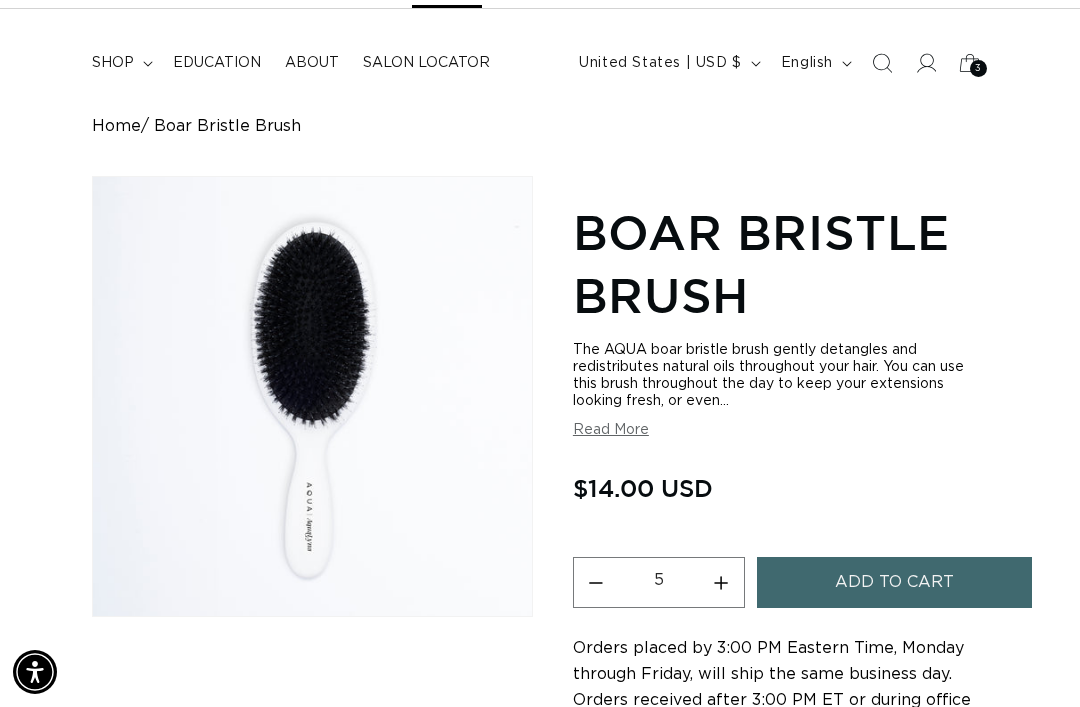 scroll, scrollTop: 0, scrollLeft: 1876, axis: horizontal 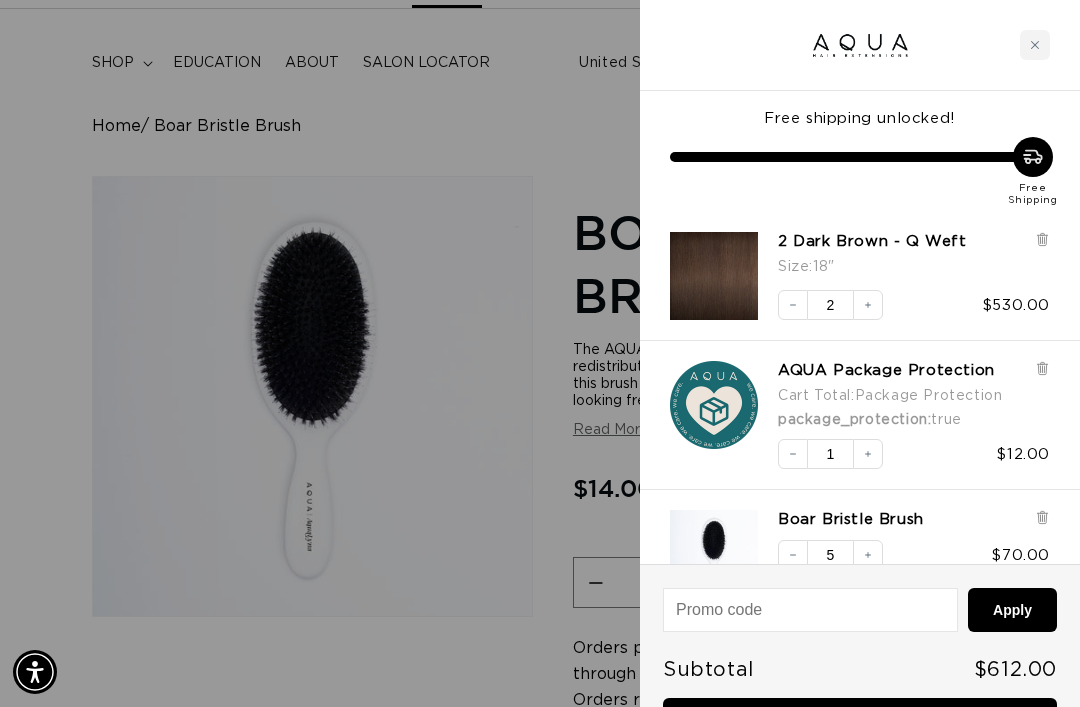click 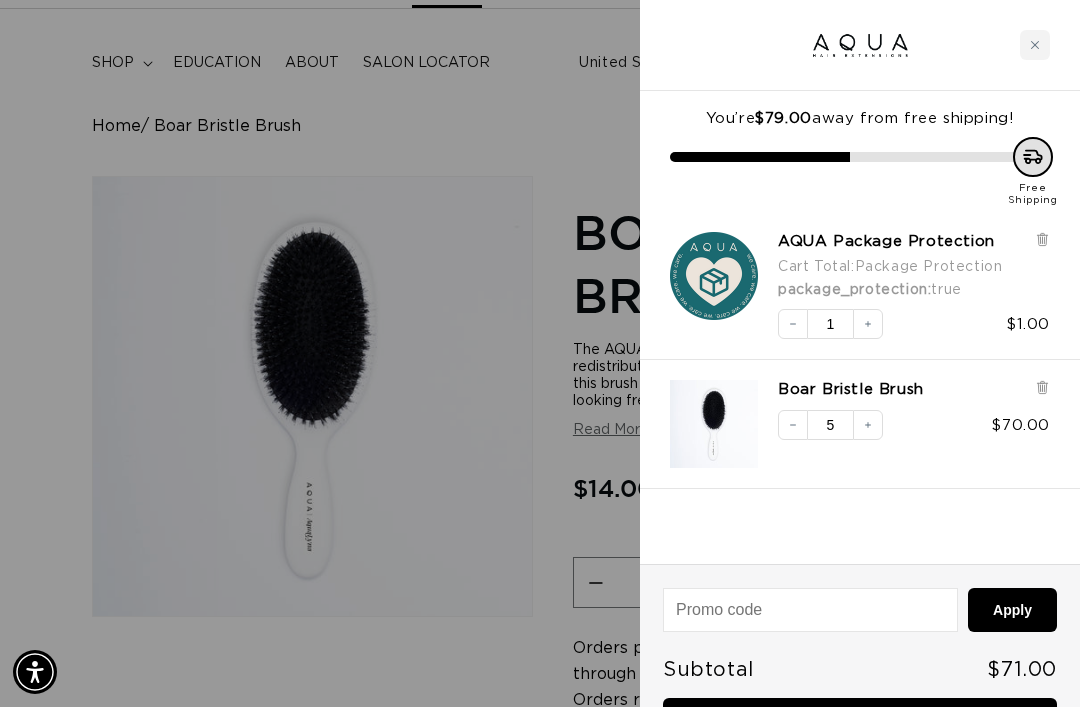scroll, scrollTop: 0, scrollLeft: 938, axis: horizontal 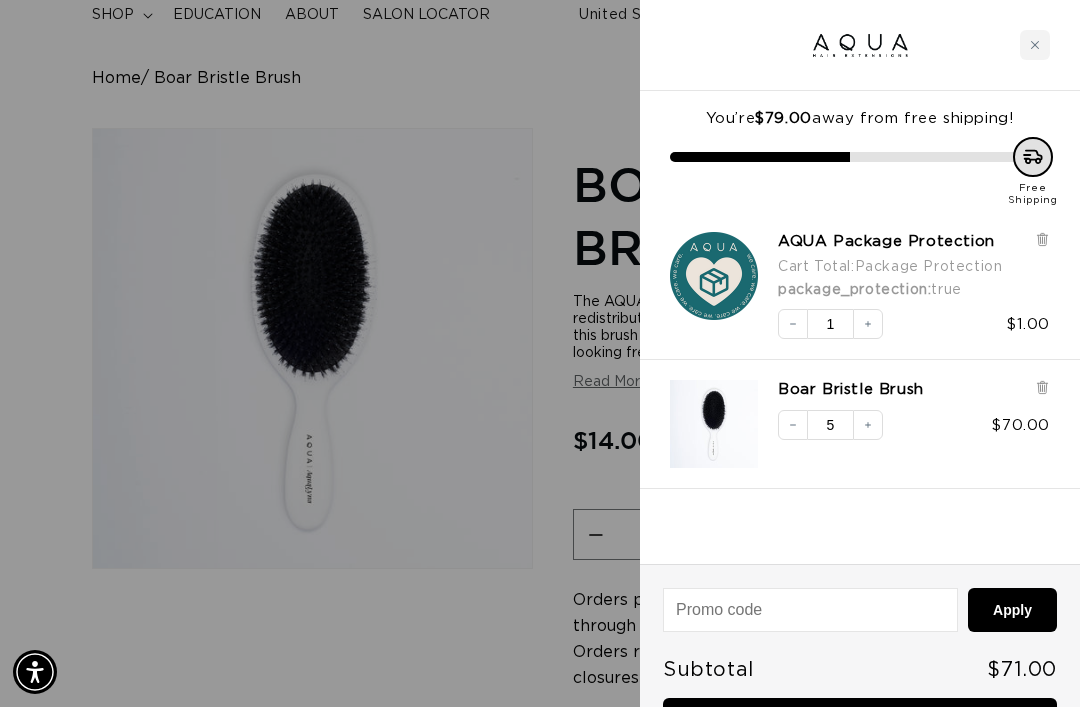 click on "Checkout • $71.00" at bounding box center (860, 723) 